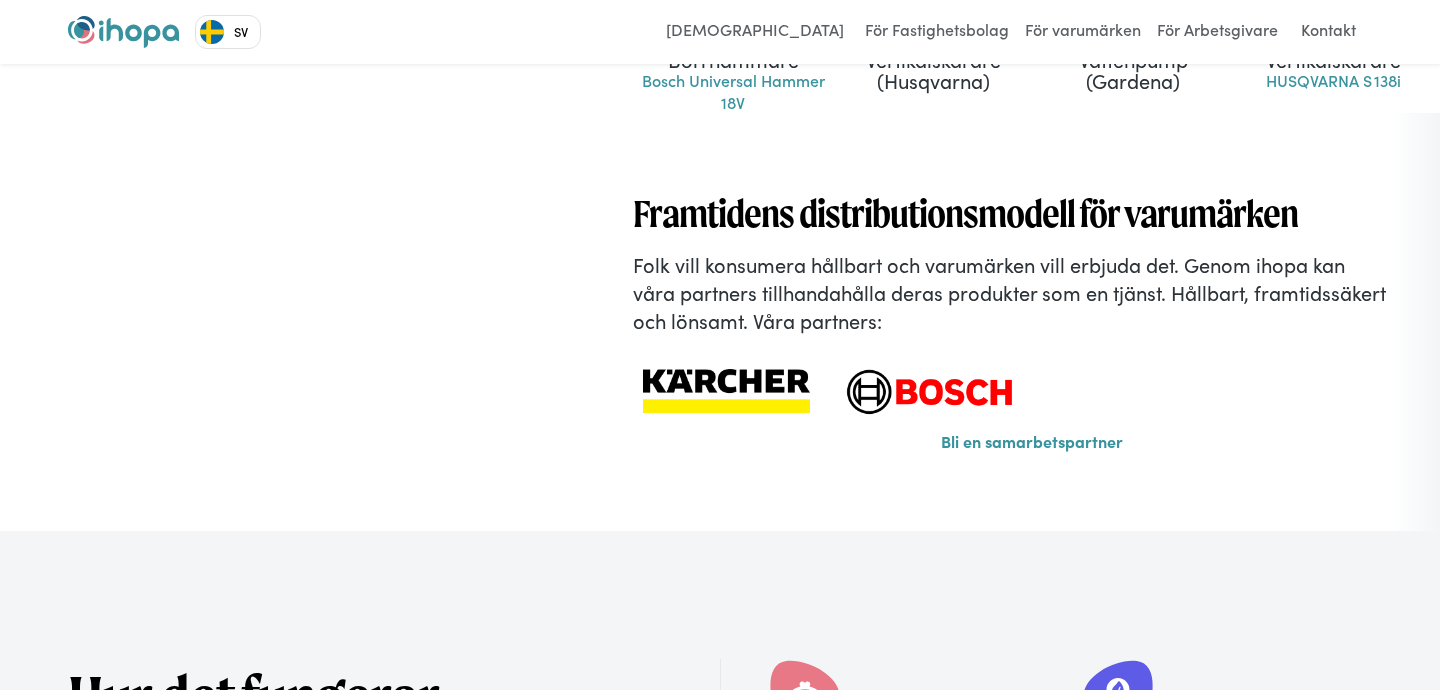 scroll, scrollTop: 1629, scrollLeft: 0, axis: vertical 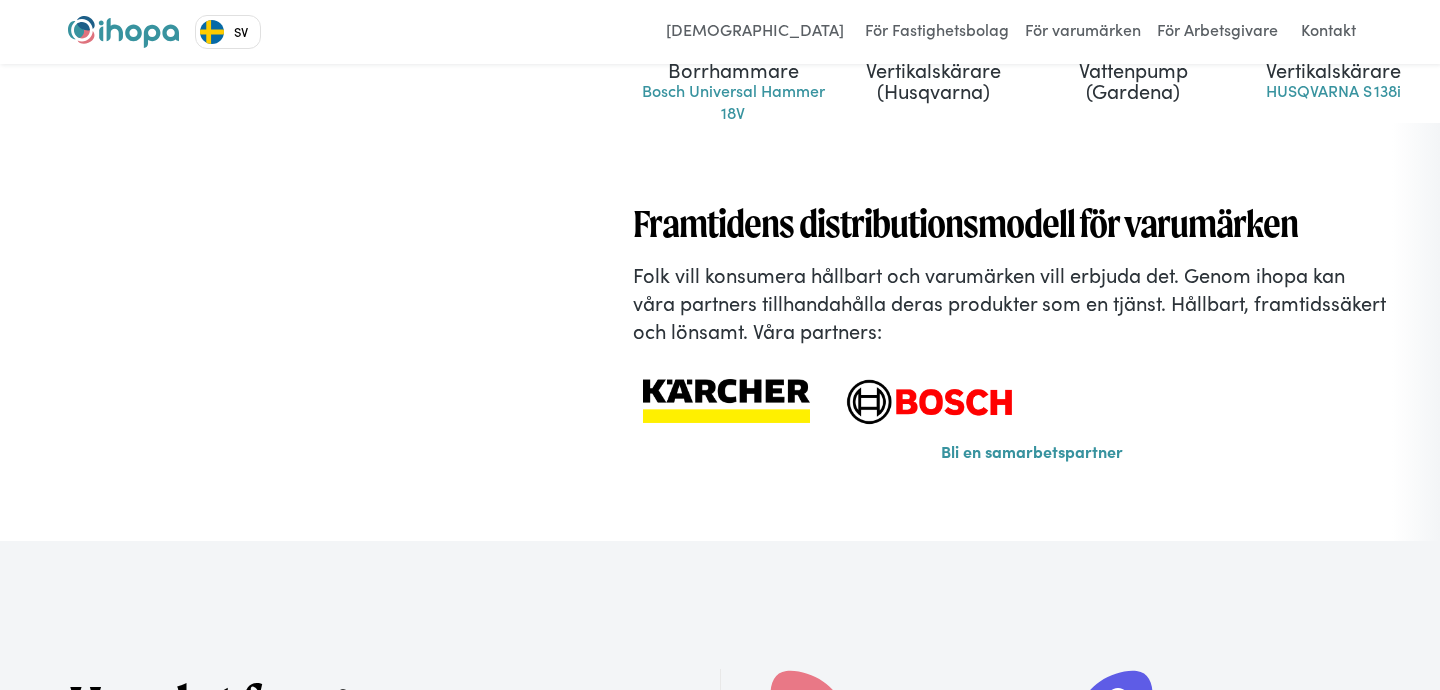 drag, startPoint x: 606, startPoint y: 496, endPoint x: 681, endPoint y: 489, distance: 75.32596 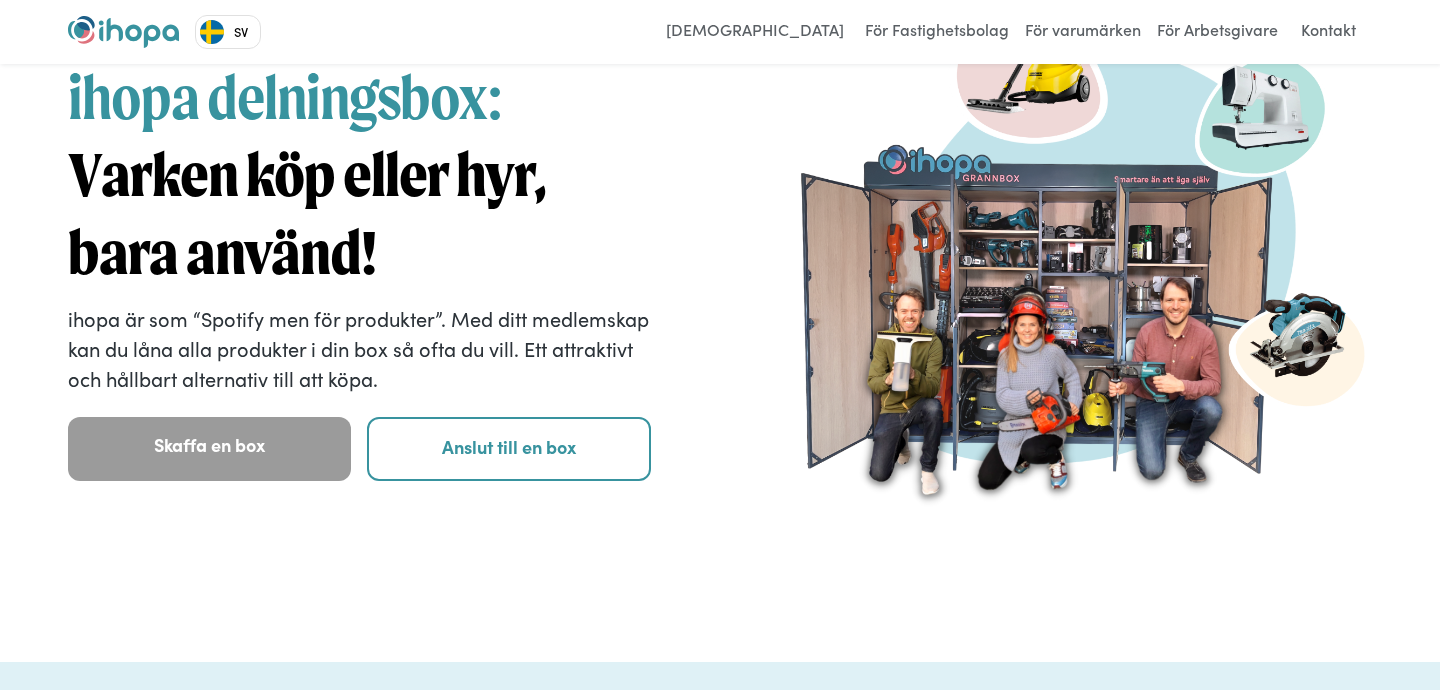 scroll, scrollTop: 0, scrollLeft: 0, axis: both 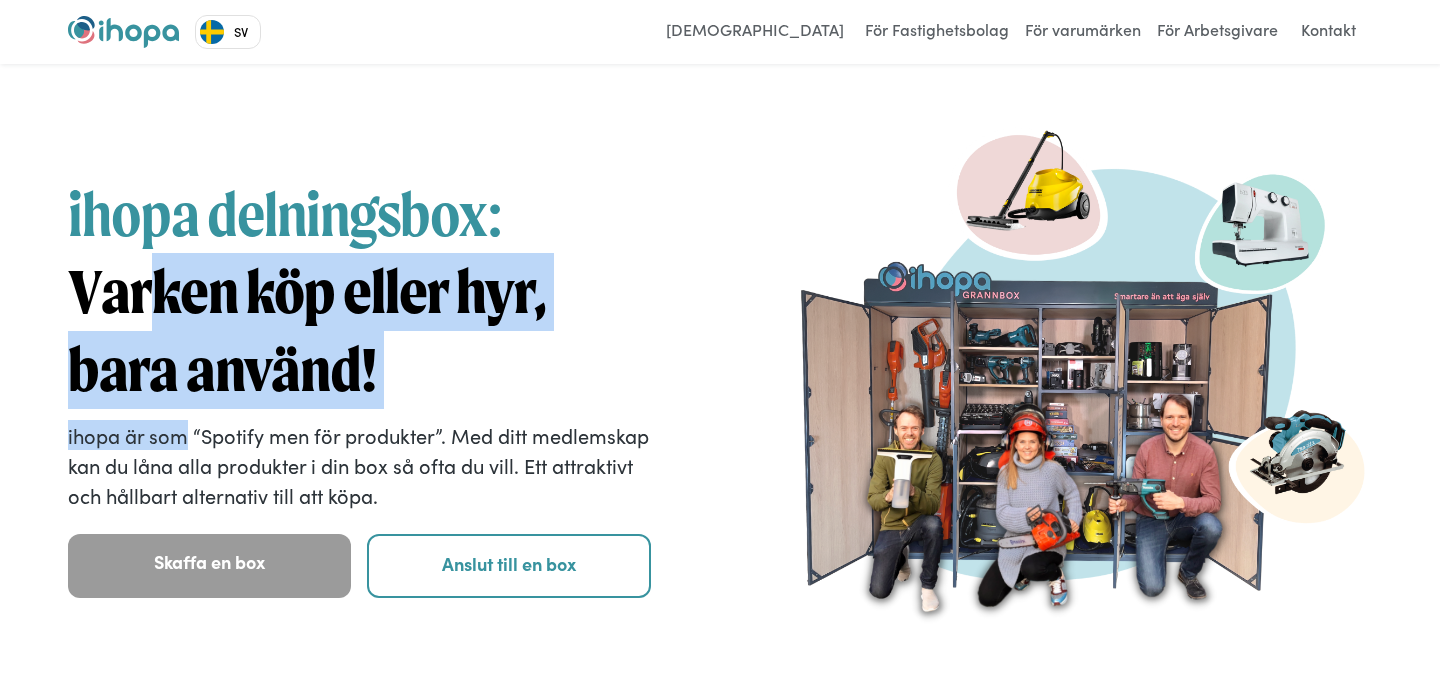 drag, startPoint x: 156, startPoint y: 256, endPoint x: 189, endPoint y: 455, distance: 201.71762 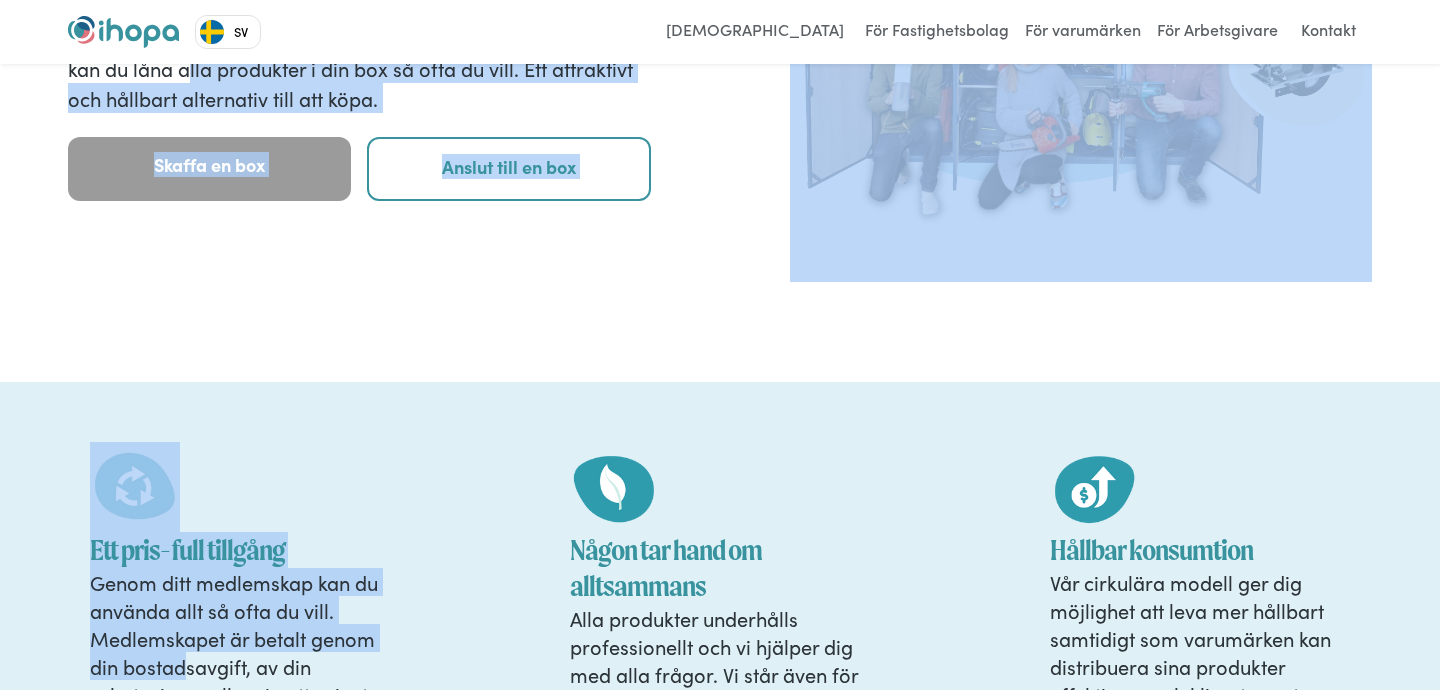 drag, startPoint x: 189, startPoint y: 455, endPoint x: 194, endPoint y: 722, distance: 267.0468 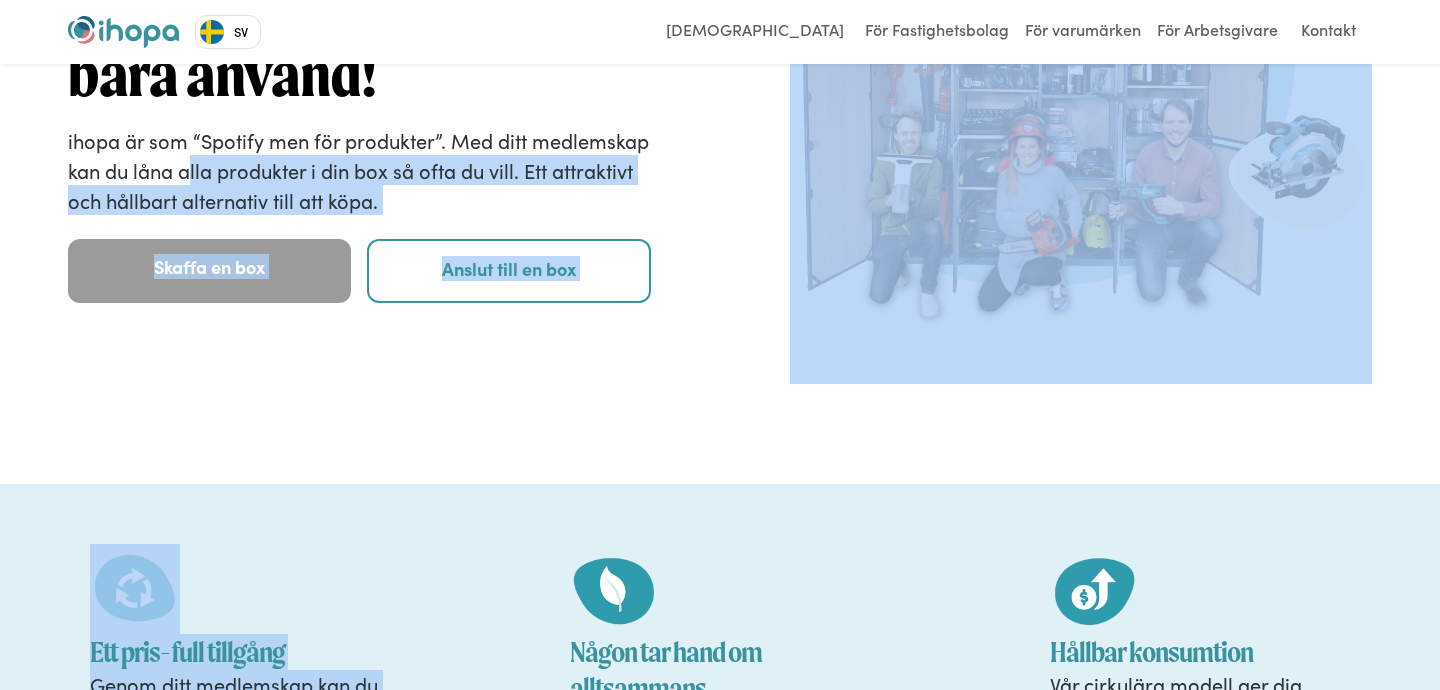 scroll, scrollTop: 0, scrollLeft: 0, axis: both 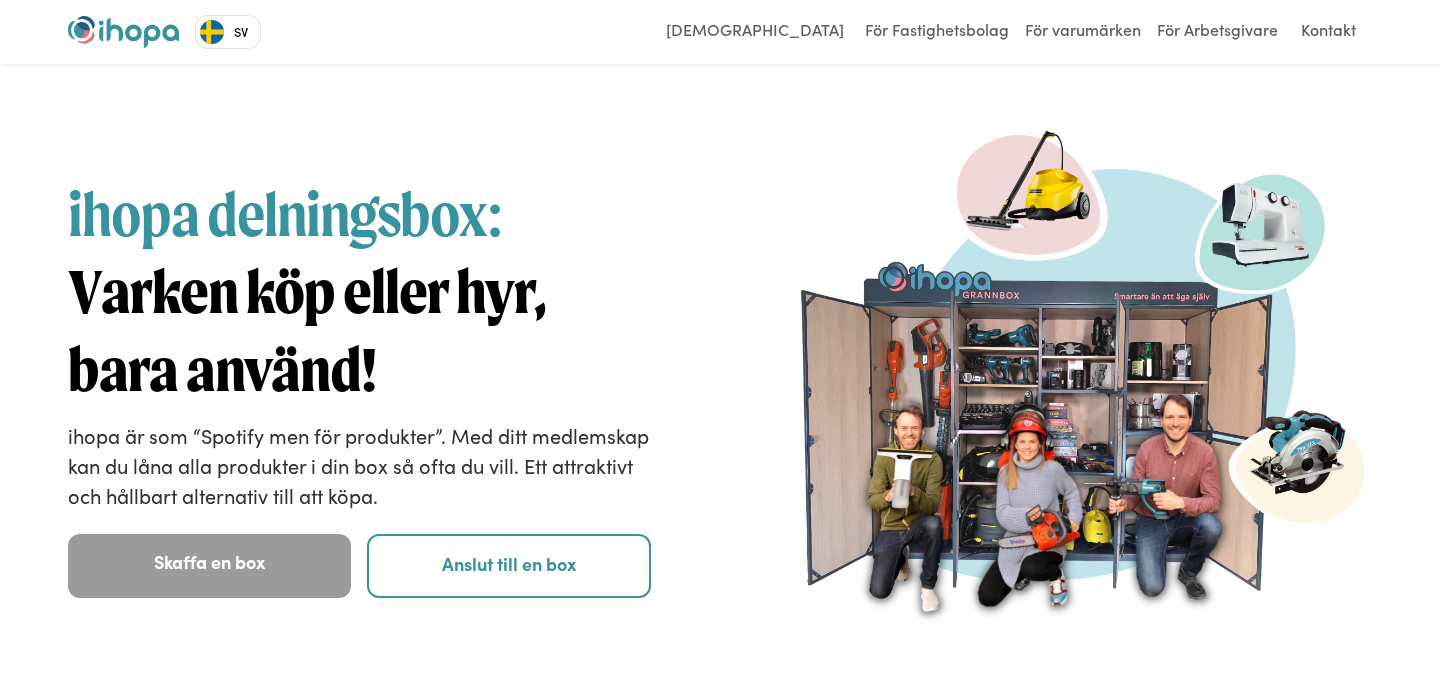 click on "Varken köp eller hyr, bara använd!" at bounding box center (307, 330) 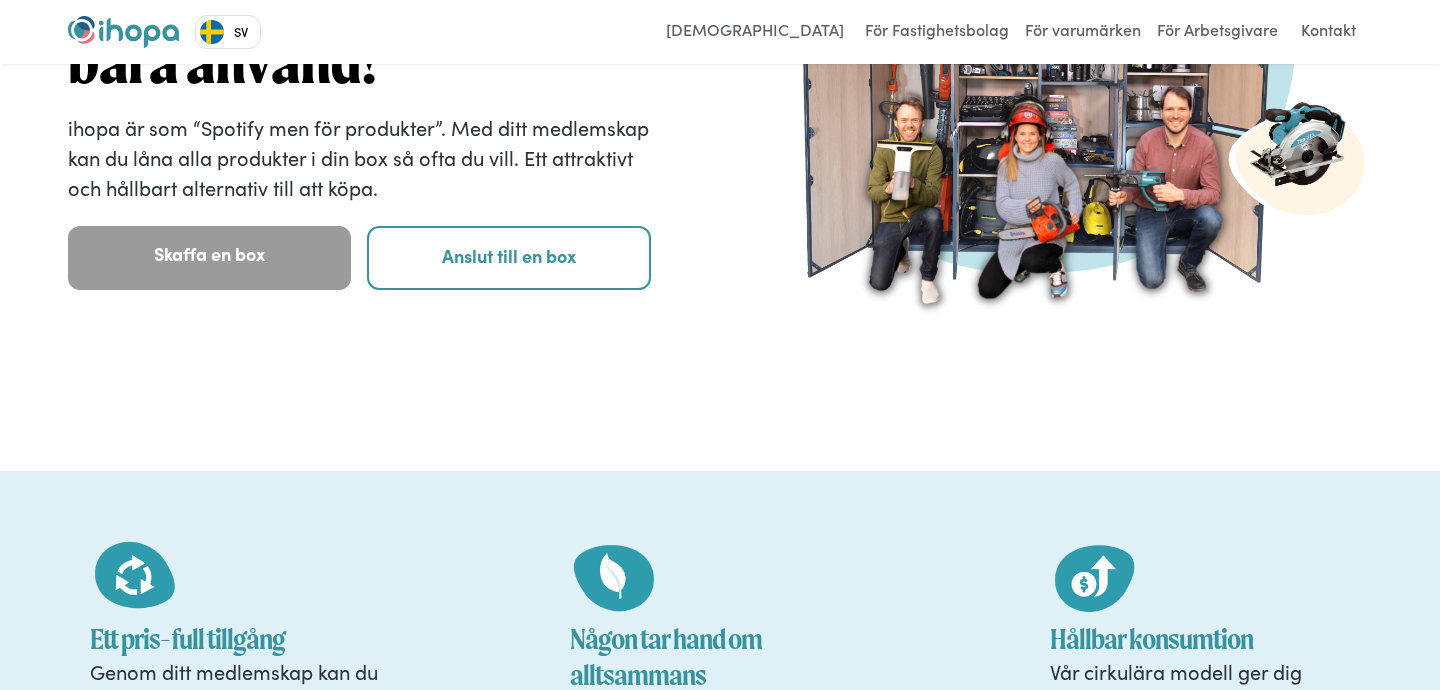 scroll, scrollTop: 0, scrollLeft: 0, axis: both 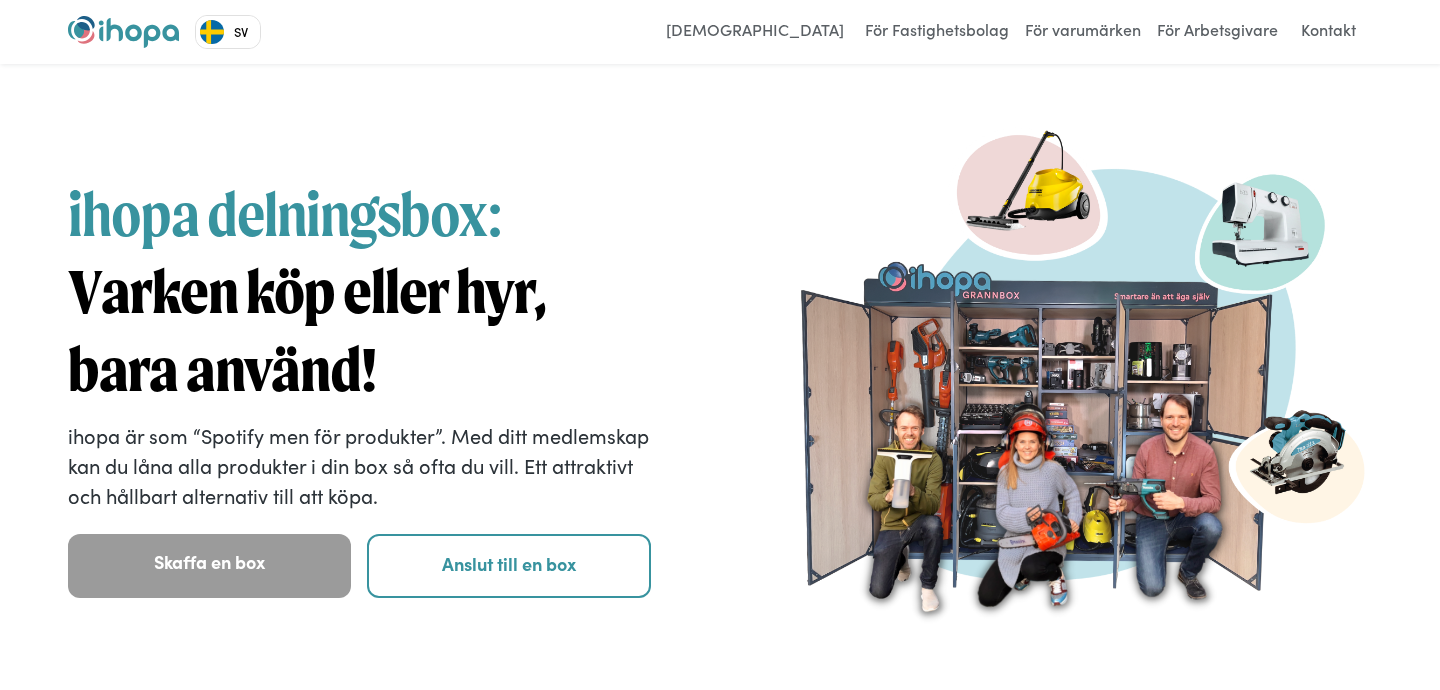 click on "SV" at bounding box center (228, 32) 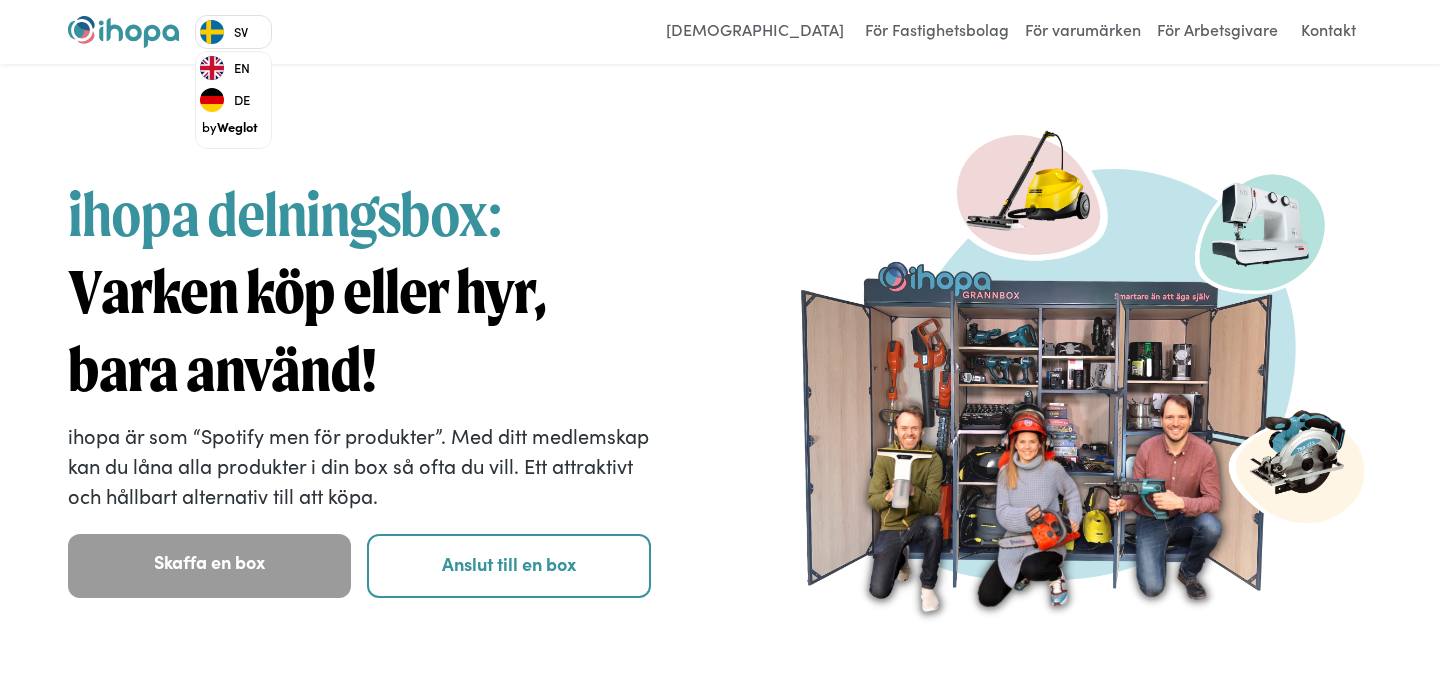 click on "EN" at bounding box center (229, 68) 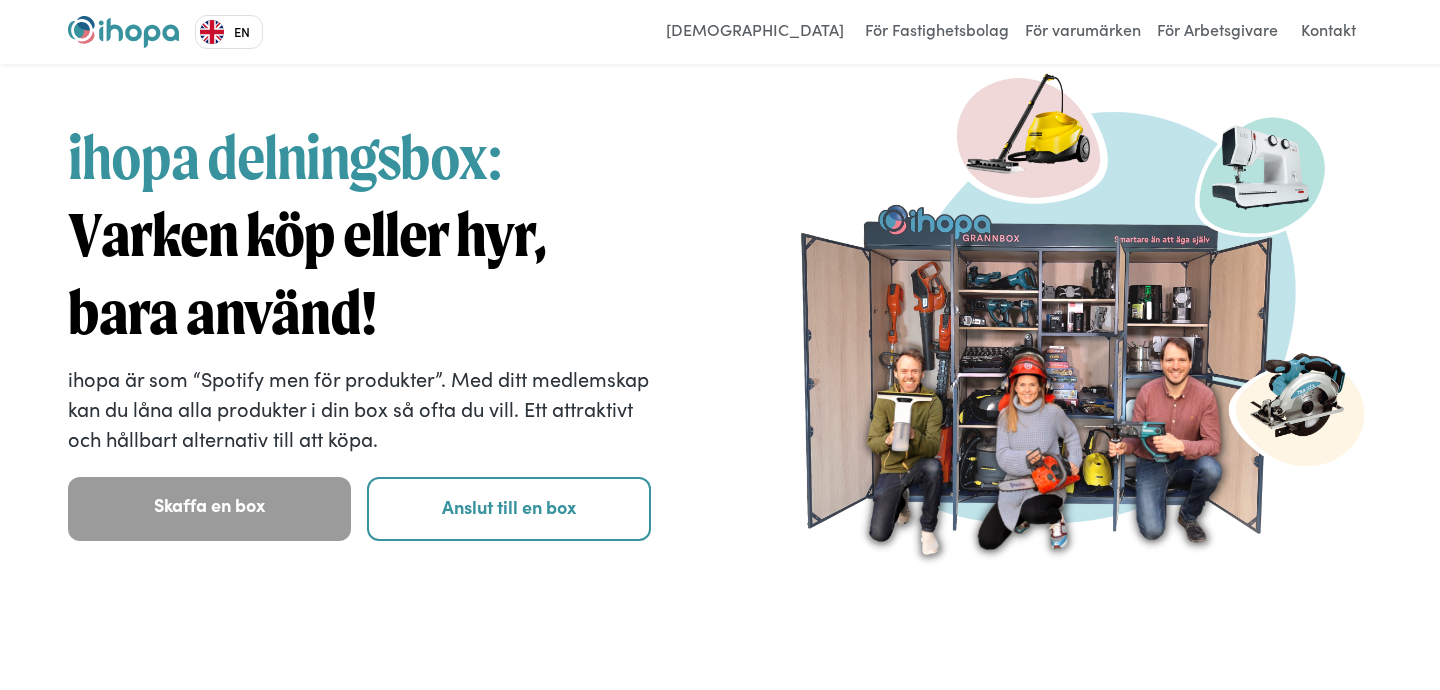 scroll, scrollTop: 0, scrollLeft: 0, axis: both 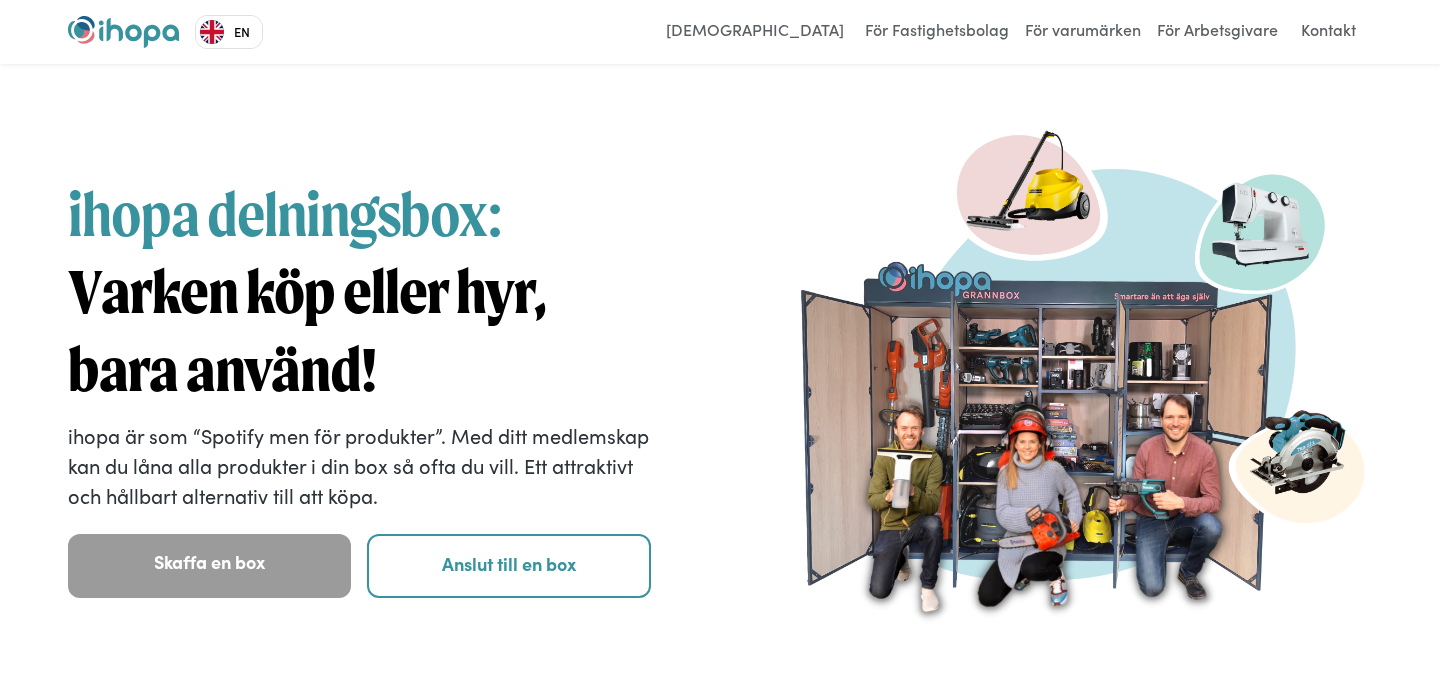 click on "EN" at bounding box center (229, 32) 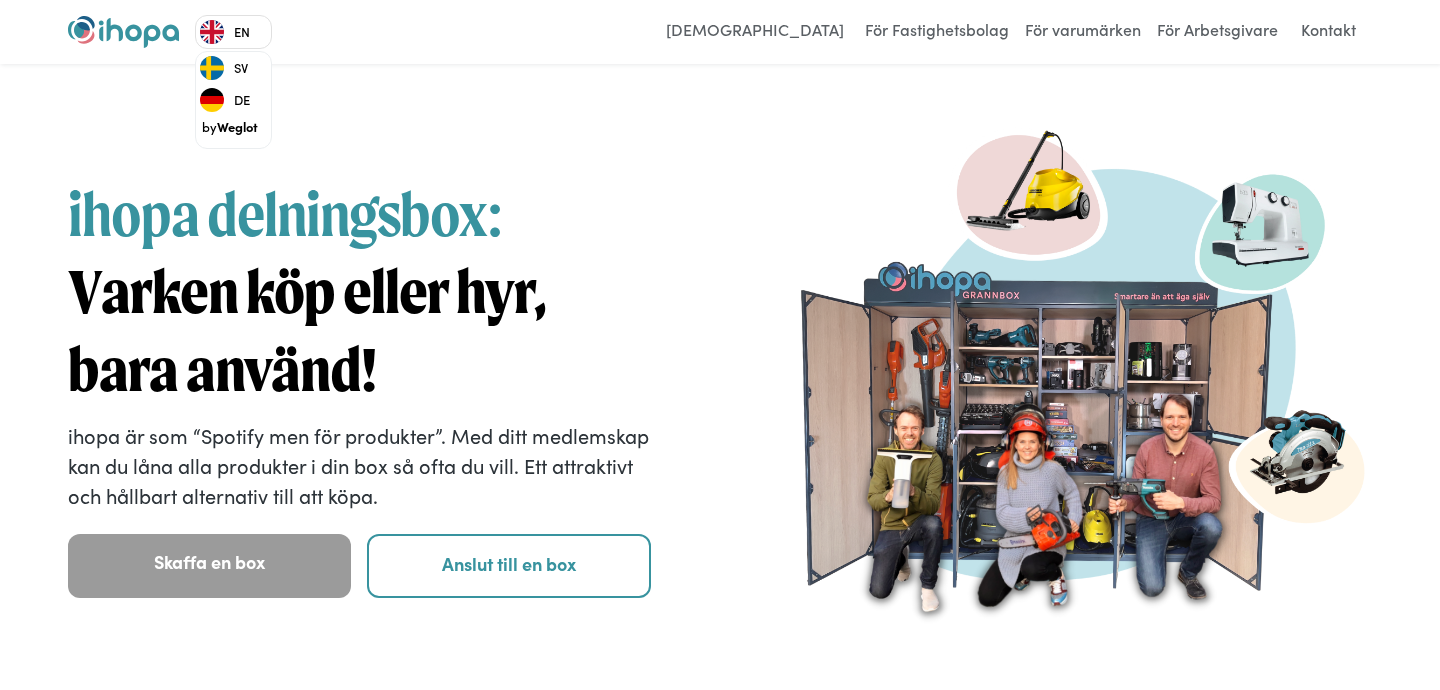 click on "DE" at bounding box center (229, 100) 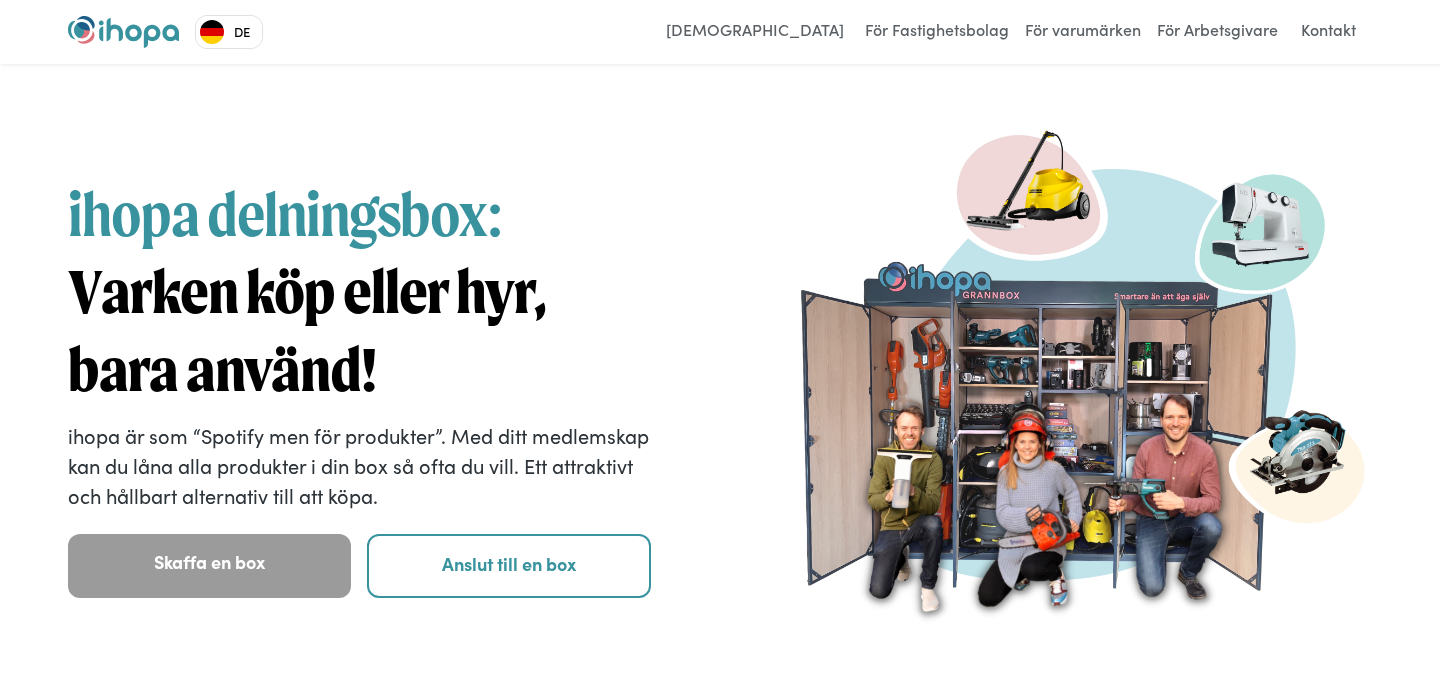 click on "DE" at bounding box center (229, 32) 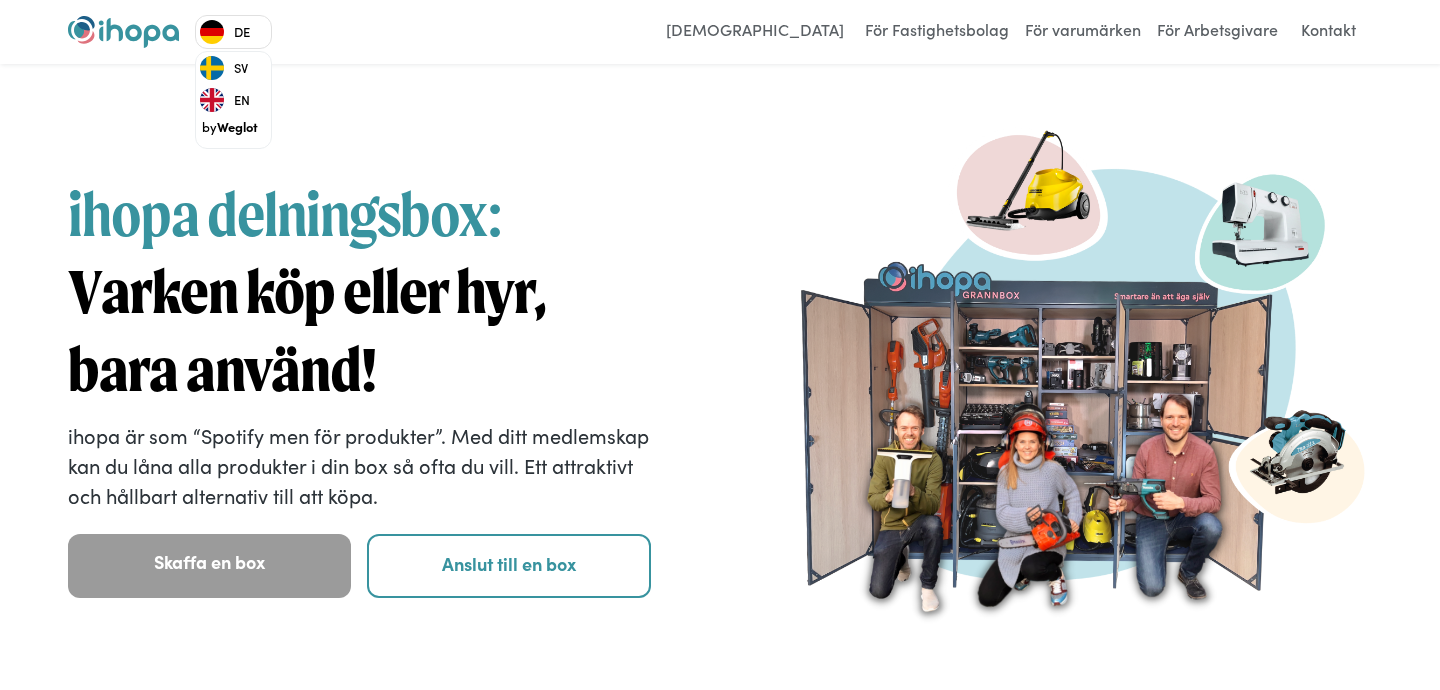 click on "EN" at bounding box center (229, 100) 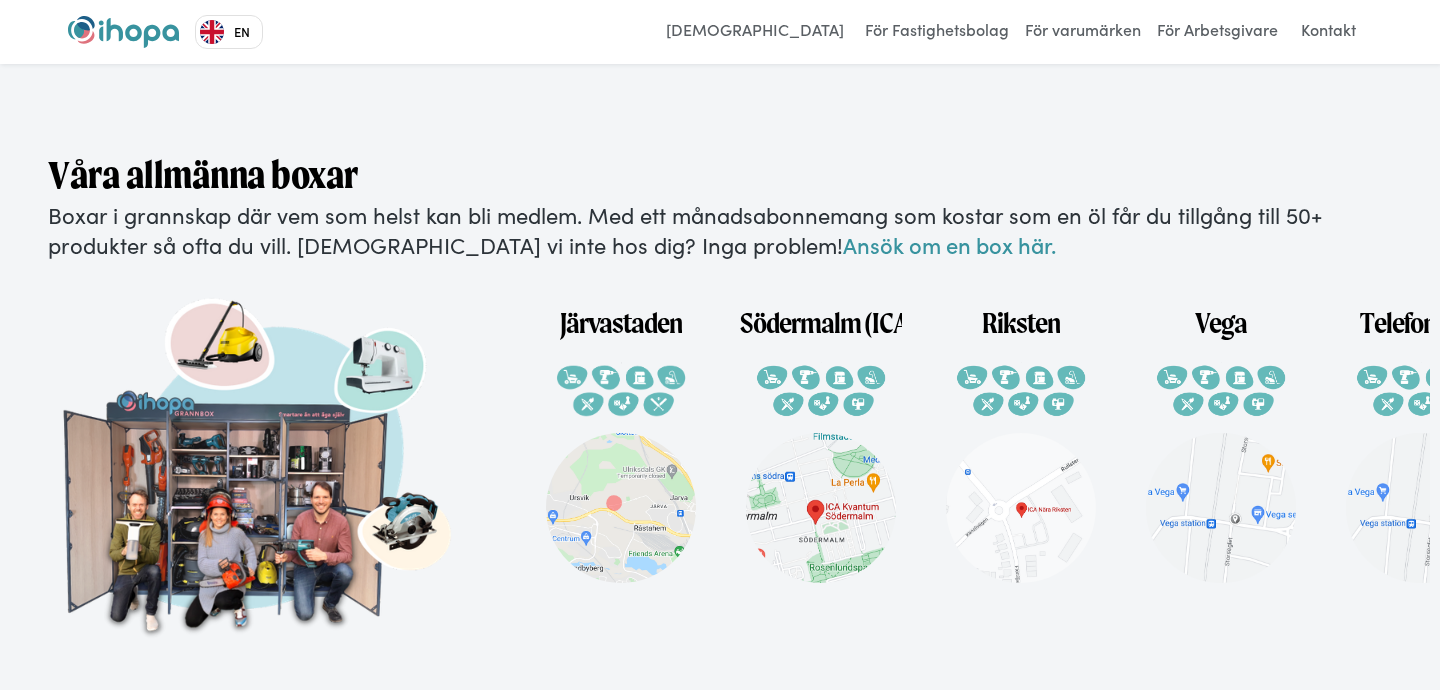 scroll, scrollTop: 3914, scrollLeft: 0, axis: vertical 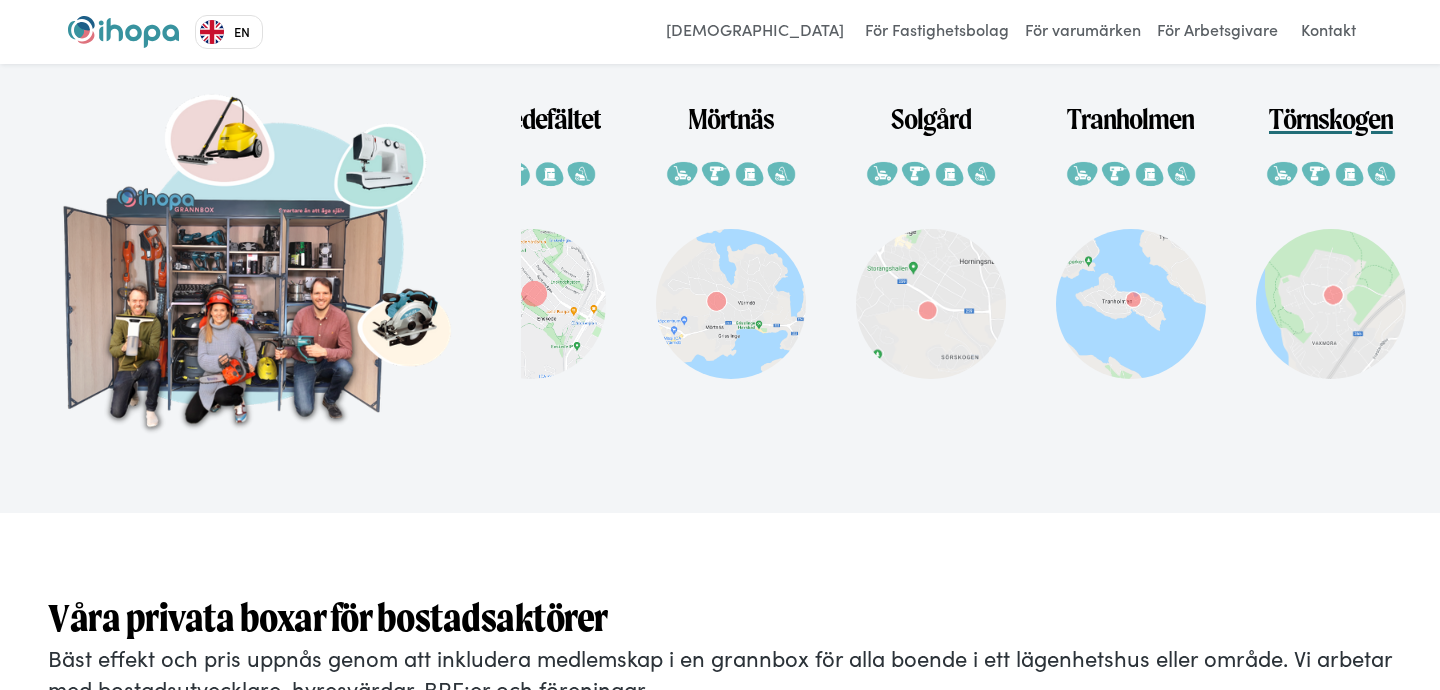 click at bounding box center [1331, 304] 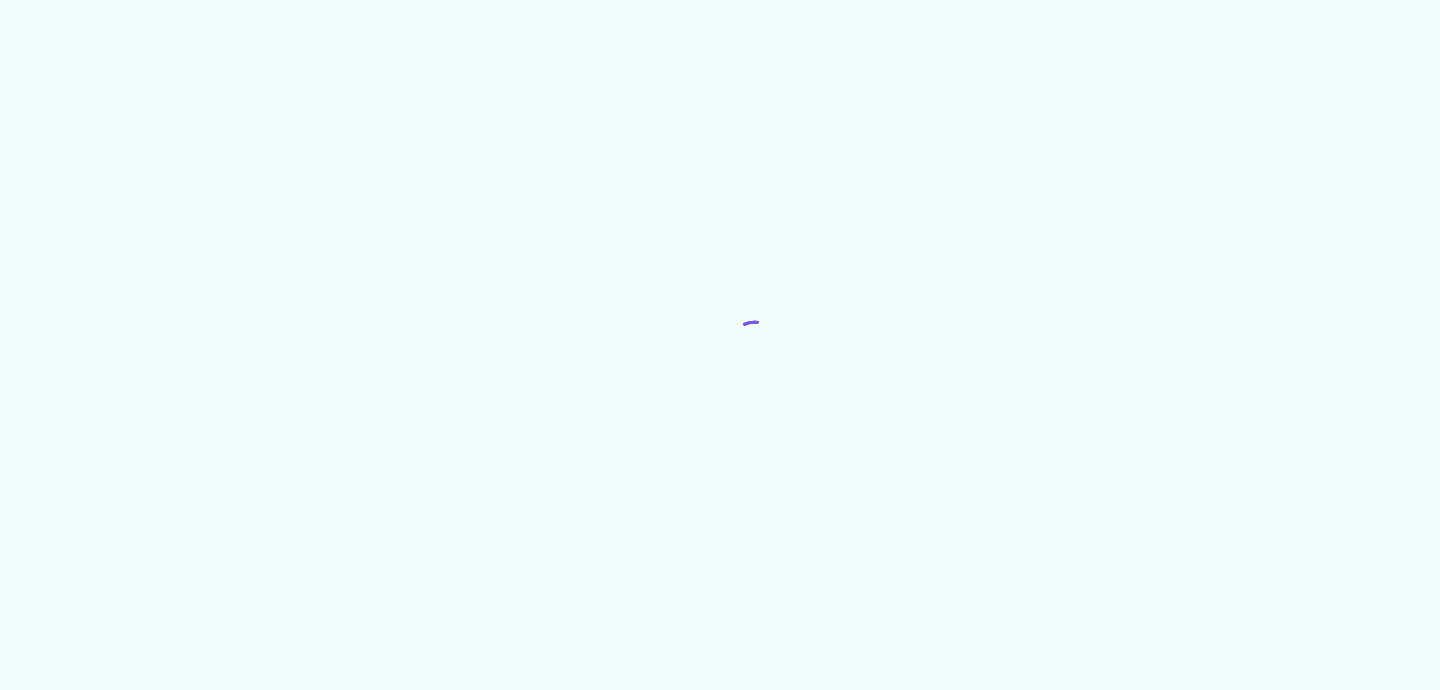 scroll, scrollTop: 0, scrollLeft: 0, axis: both 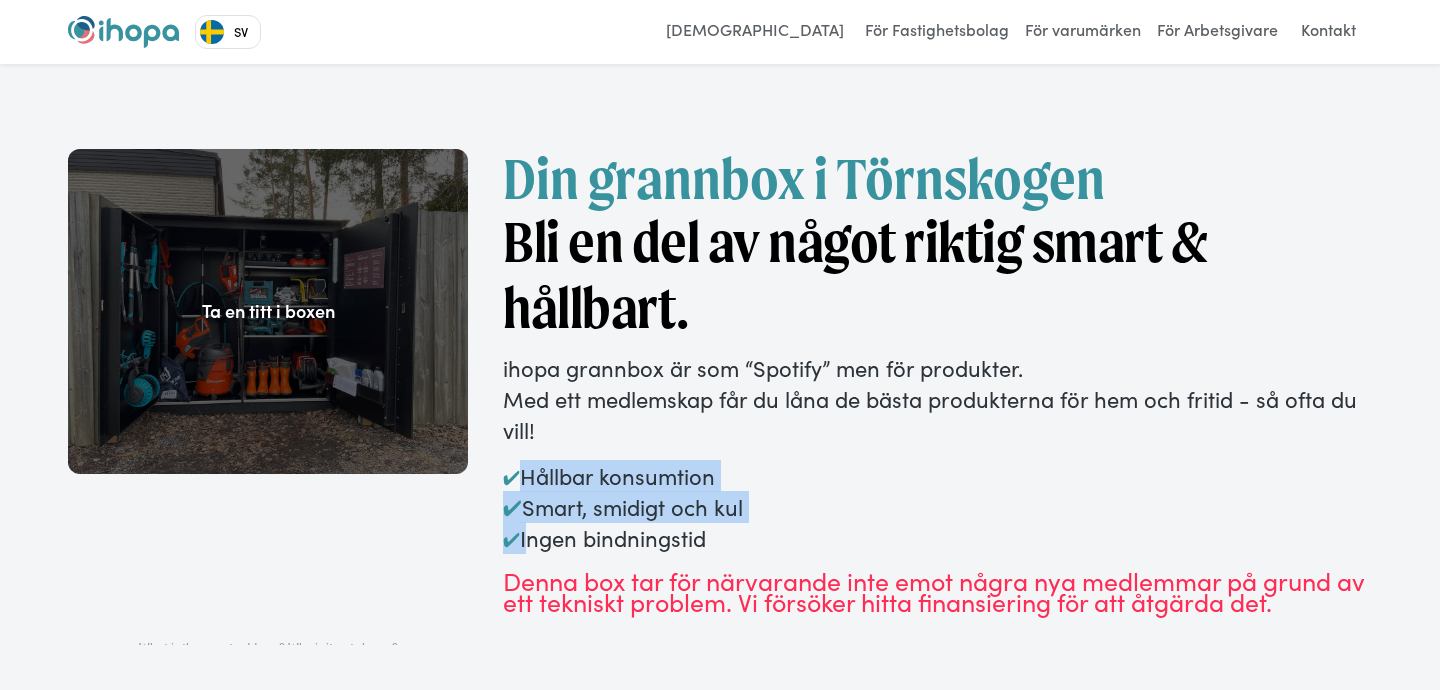 drag, startPoint x: 524, startPoint y: 533, endPoint x: 1439, endPoint y: 468, distance: 917.30585 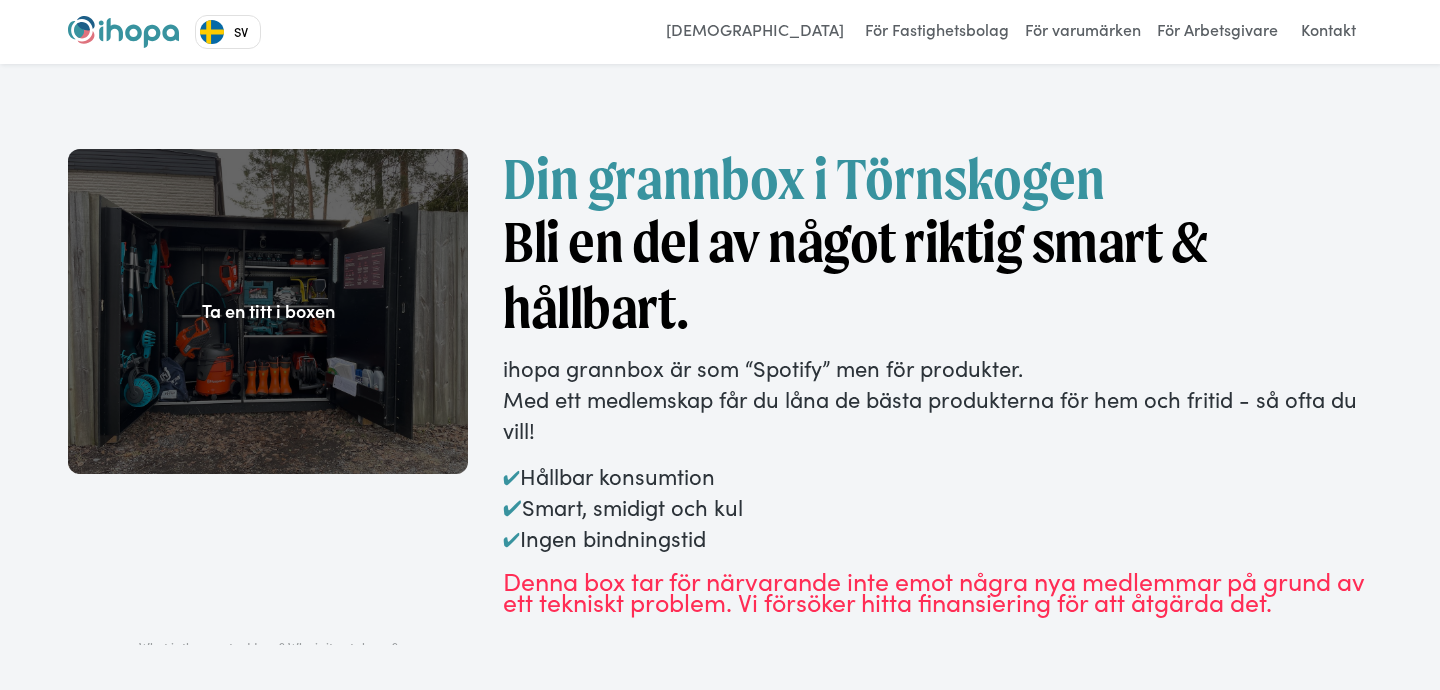 click on "ihopa grannbox är som “Spotify” men för produkter. Med ett medlemskap får du låna de bästa produkterna för hem och fritid - så ofta du vill!" at bounding box center [937, 399] 